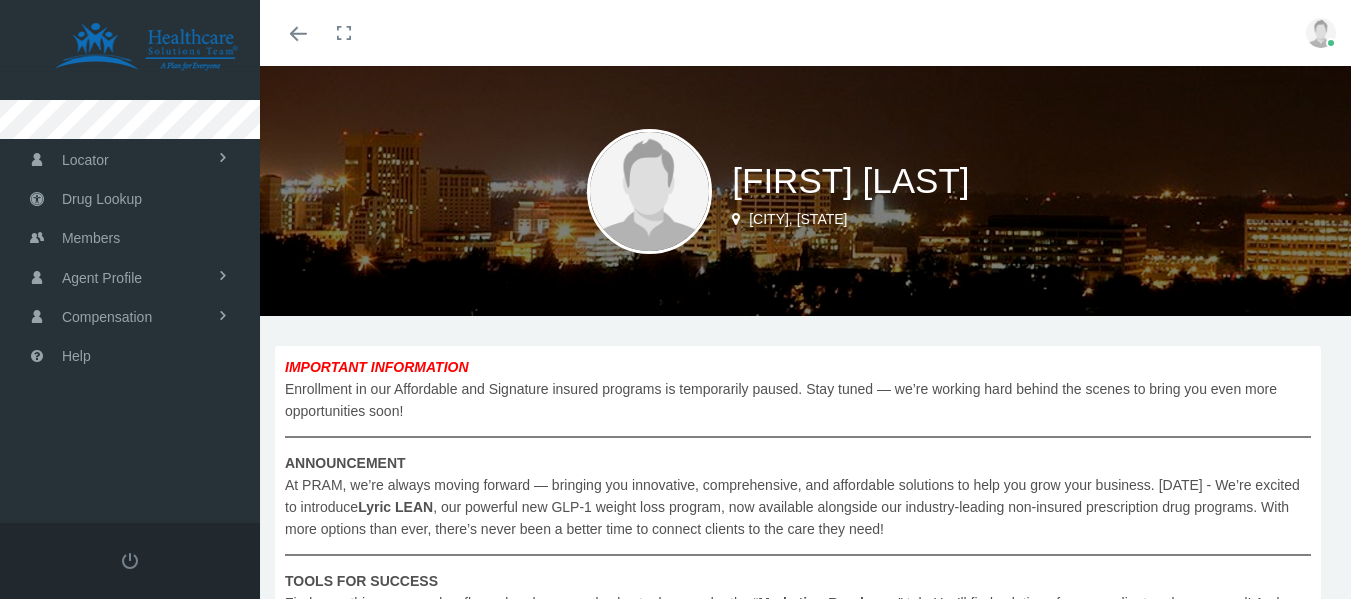 scroll, scrollTop: 0, scrollLeft: 0, axis: both 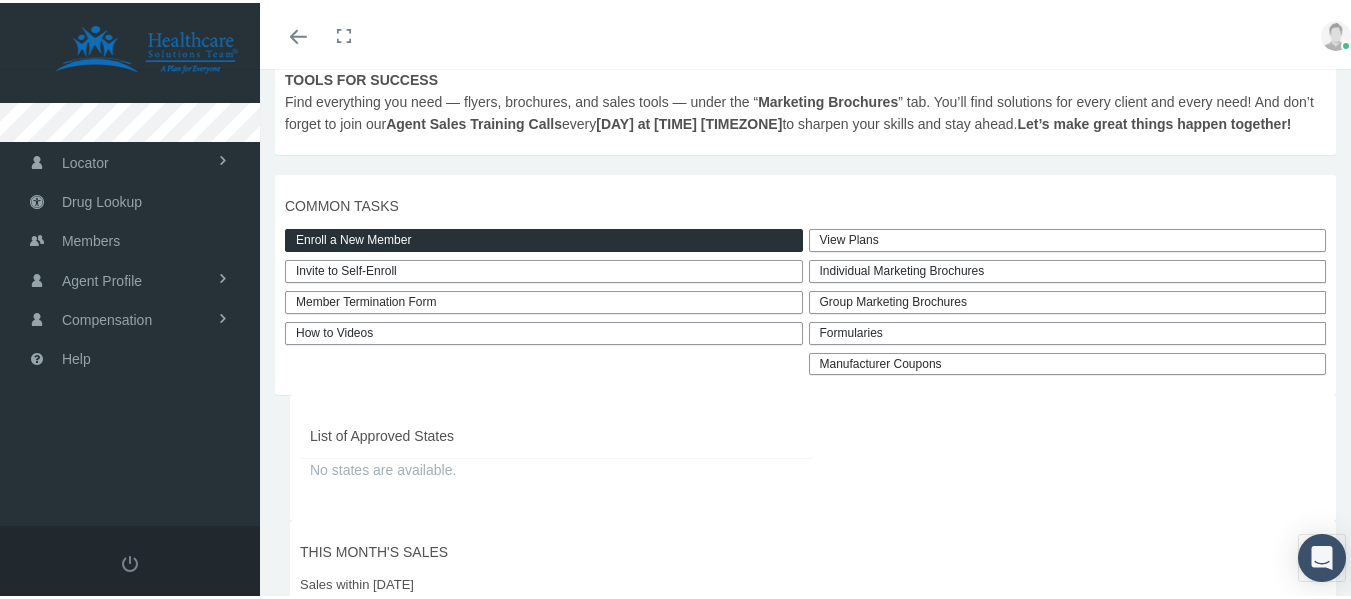 click on "View Plans" at bounding box center [1068, 237] 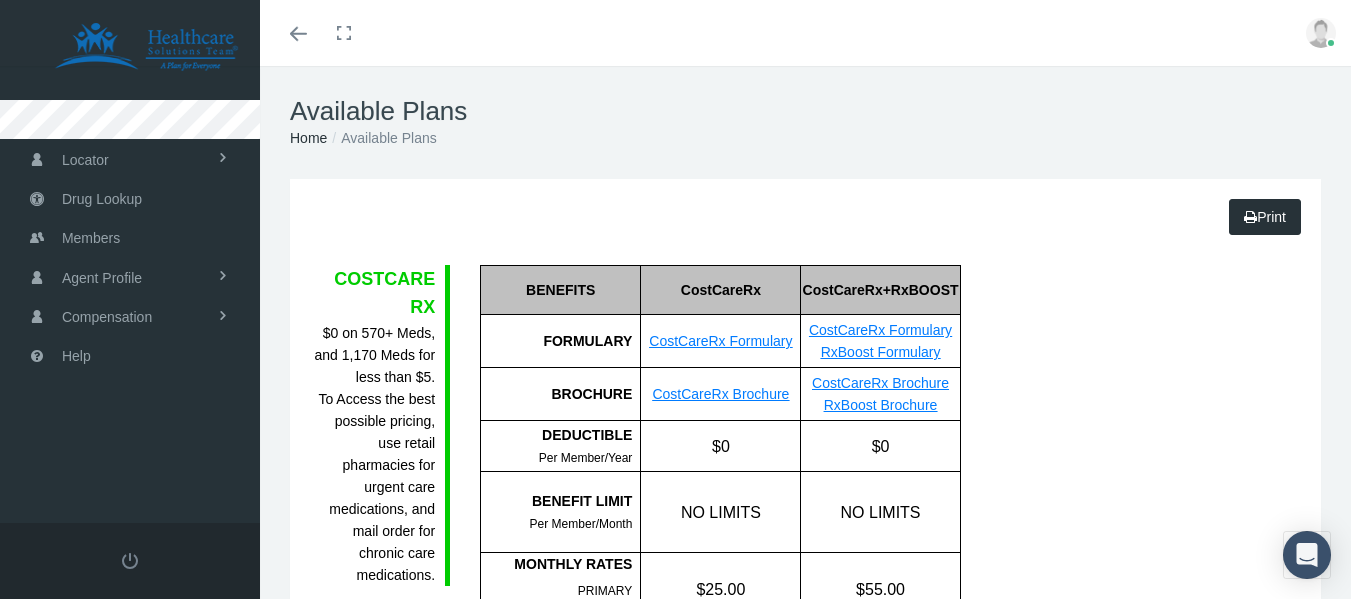 scroll, scrollTop: 0, scrollLeft: 0, axis: both 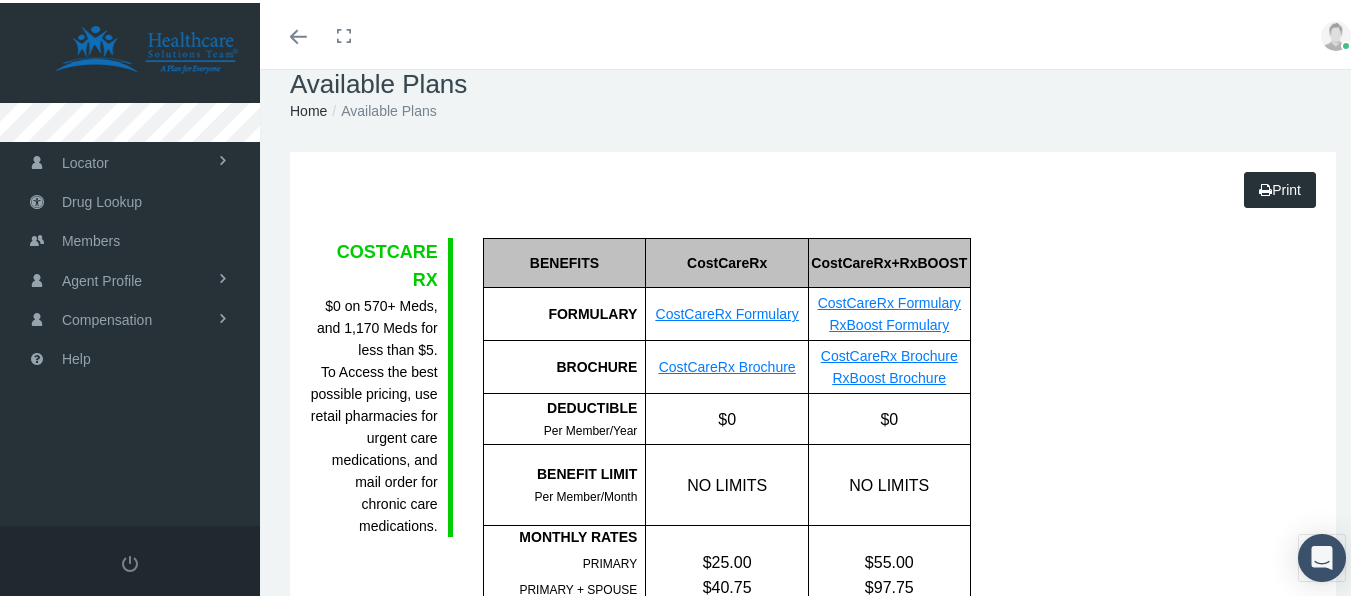 click on "Home" at bounding box center (308, 108) 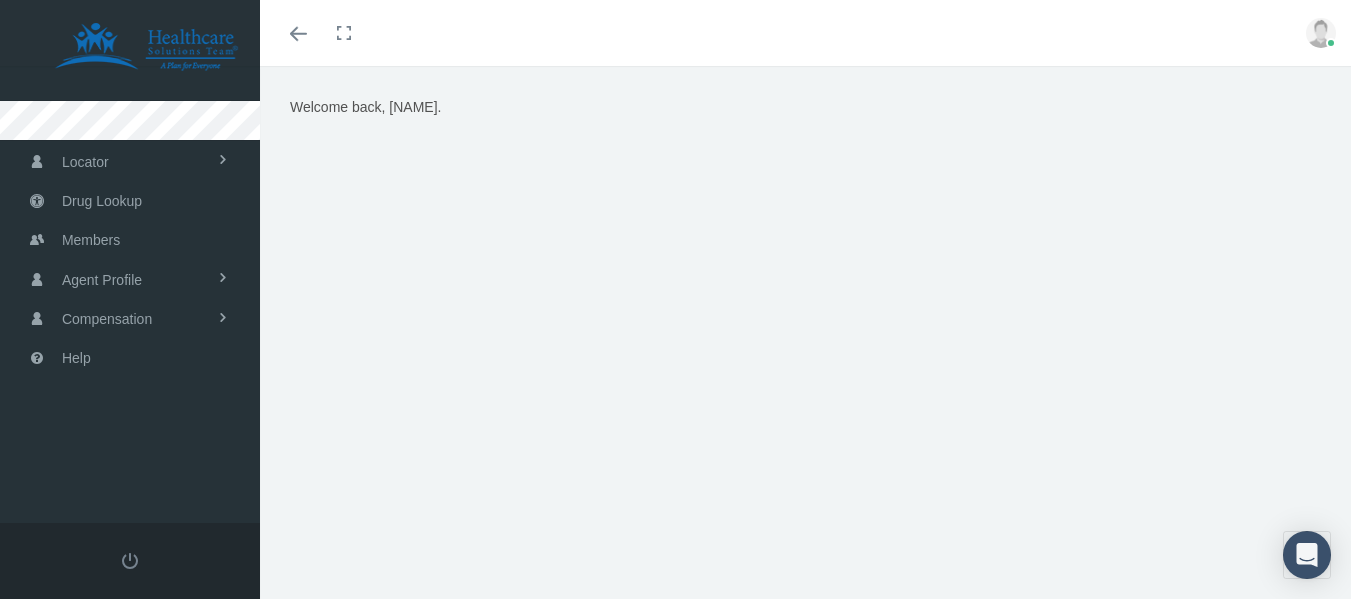 scroll, scrollTop: 0, scrollLeft: 0, axis: both 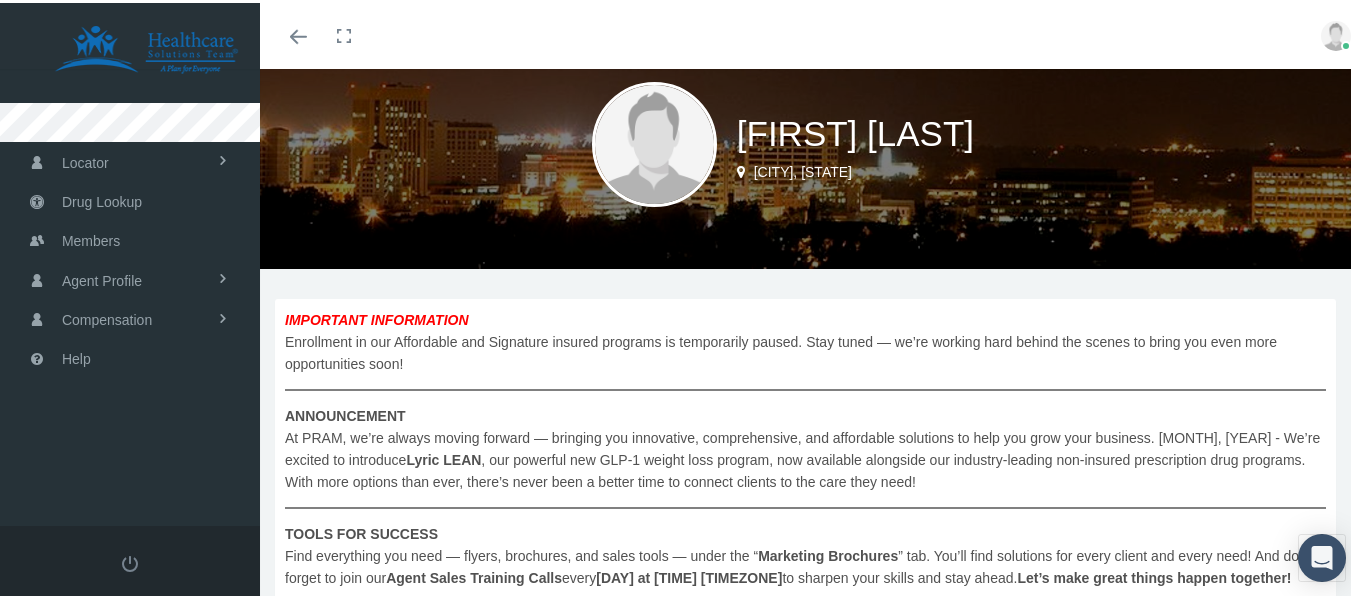 click at bounding box center [654, 141] 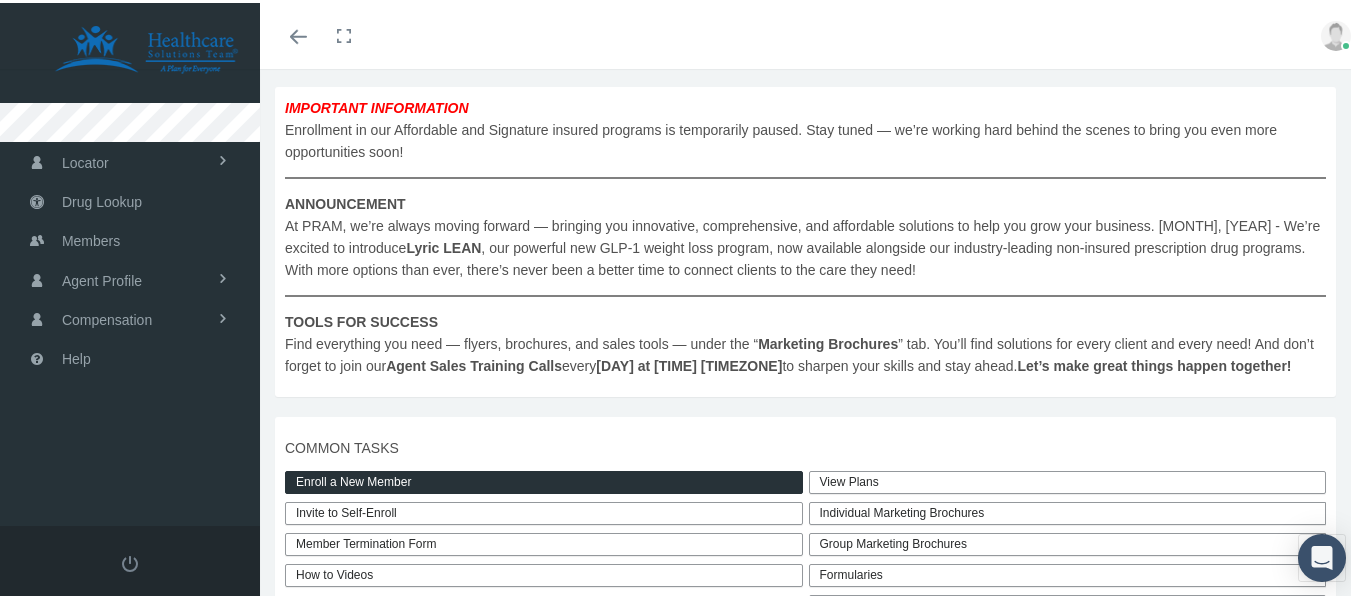 scroll, scrollTop: 254, scrollLeft: 0, axis: vertical 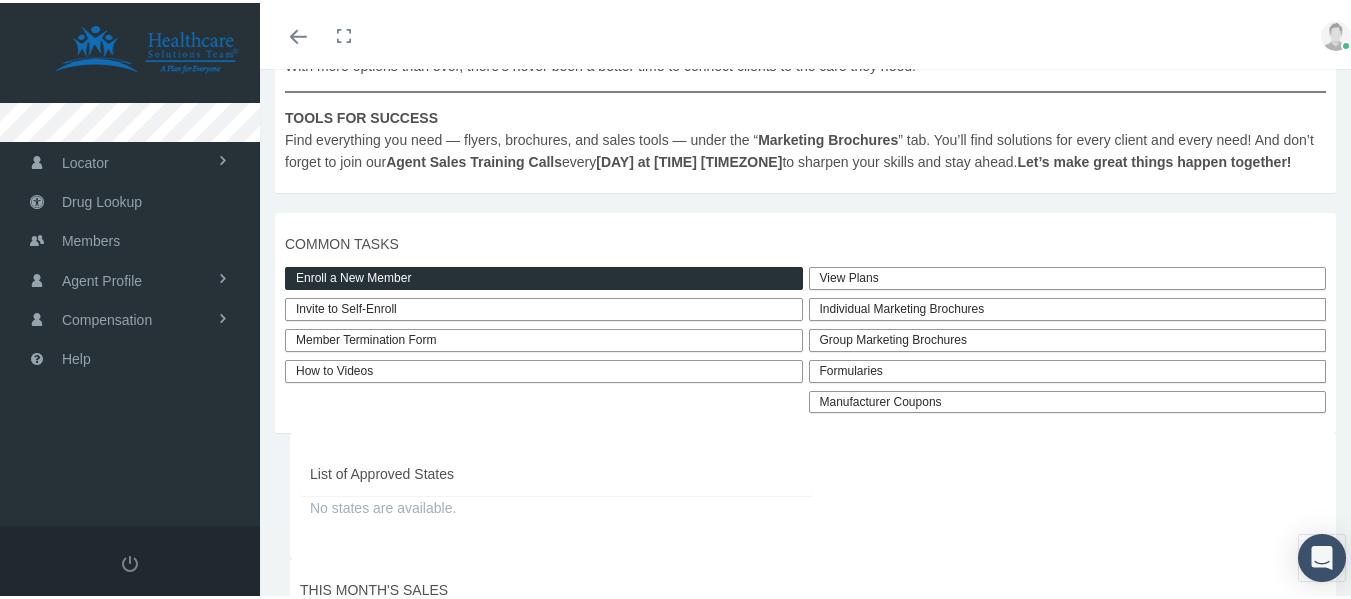click on "Invite to Self-Enroll" at bounding box center [544, 306] 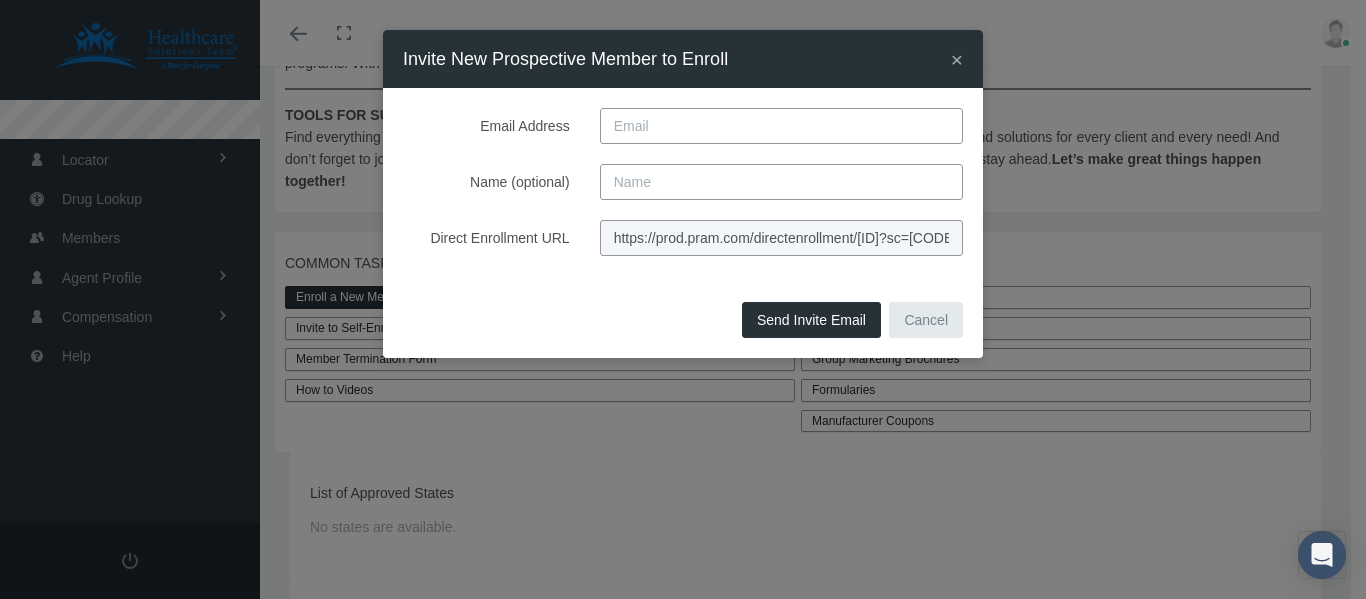 click on "Email Address" at bounding box center [781, 126] 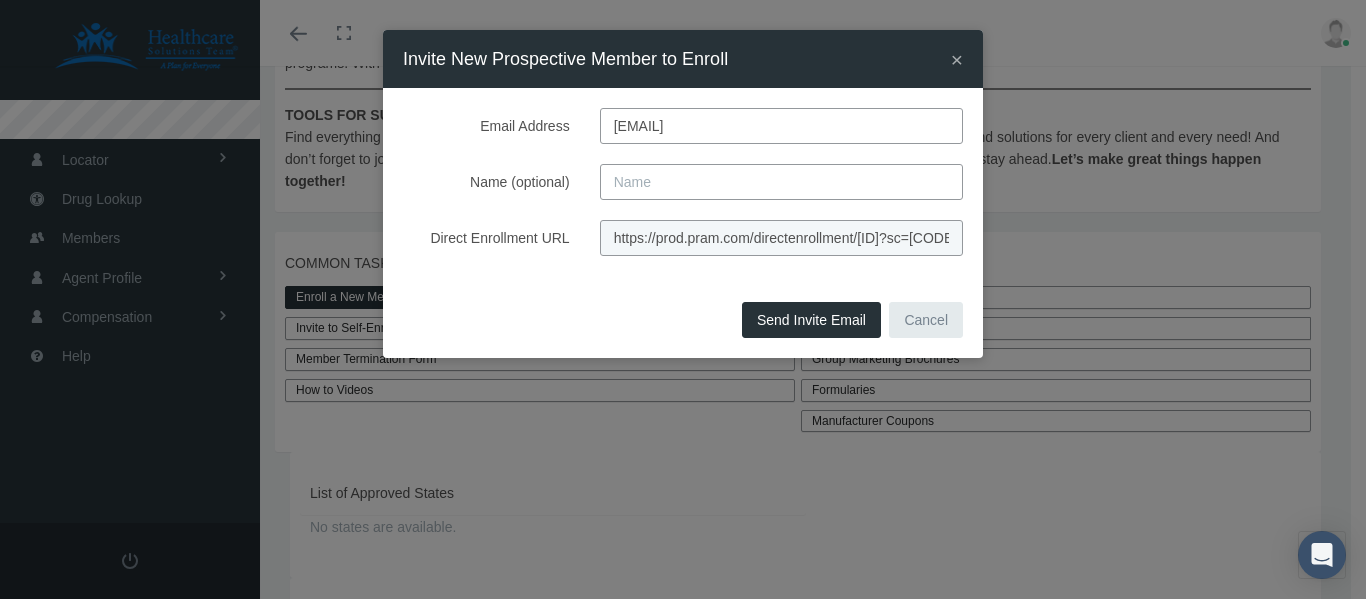 click on "Name (optional)" at bounding box center (781, 182) 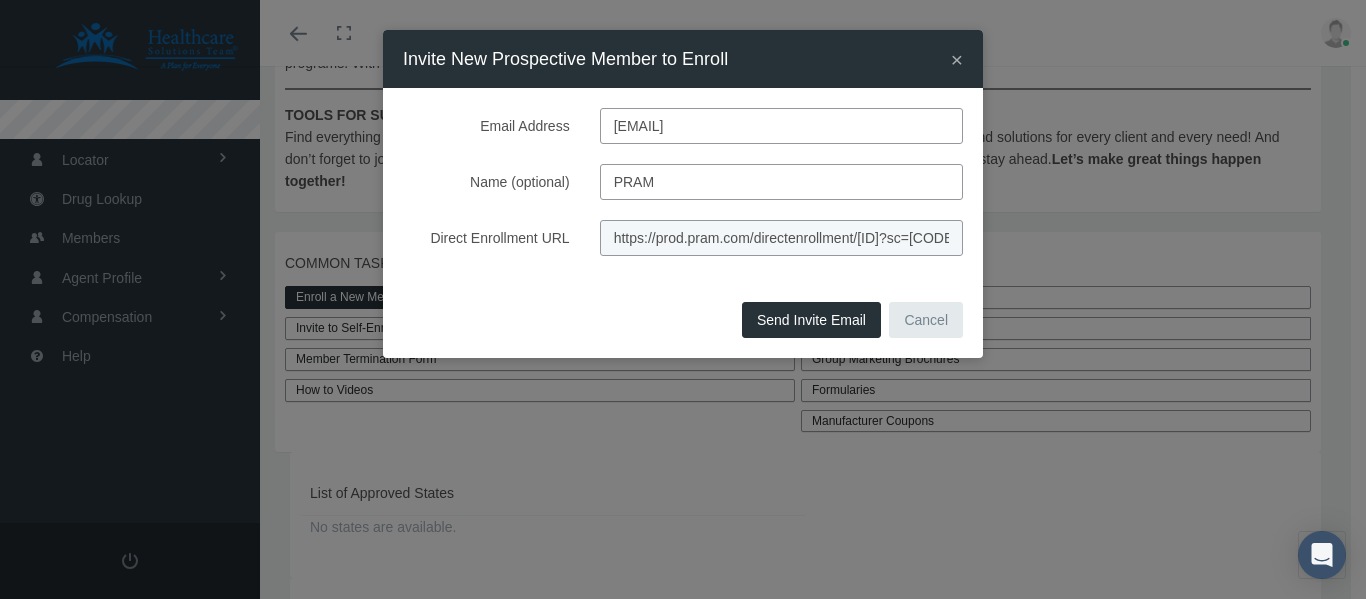 type on "PRAM" 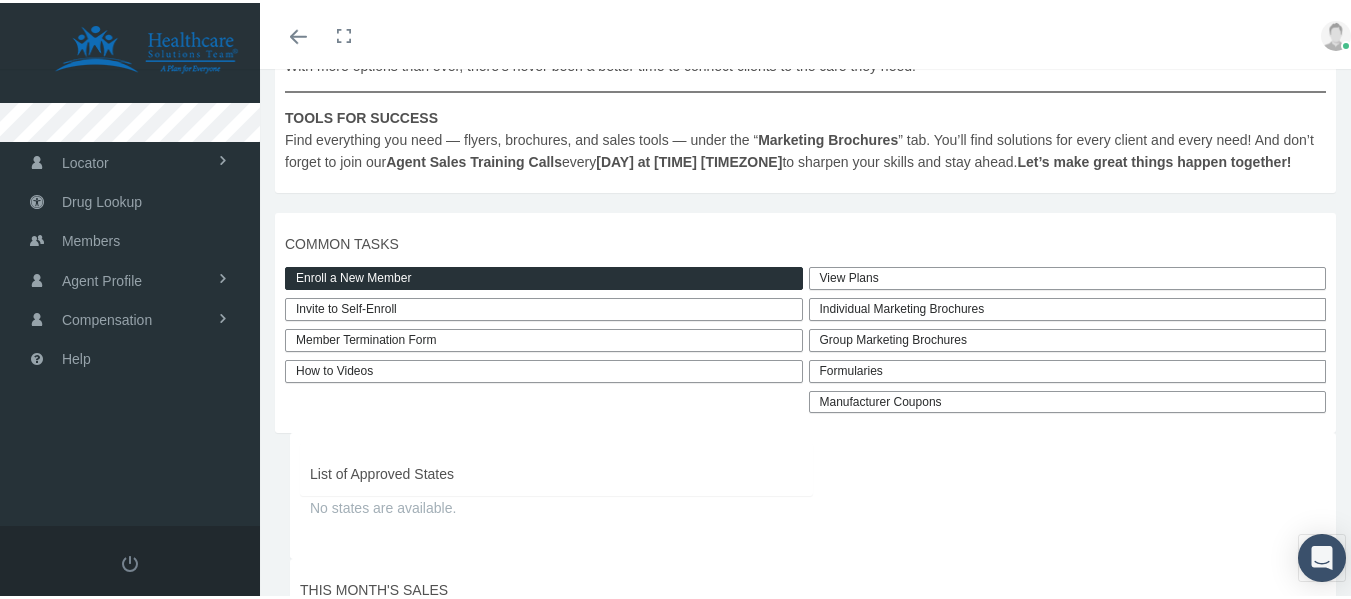 click on "Individual Marketing Brochures" at bounding box center (1068, 306) 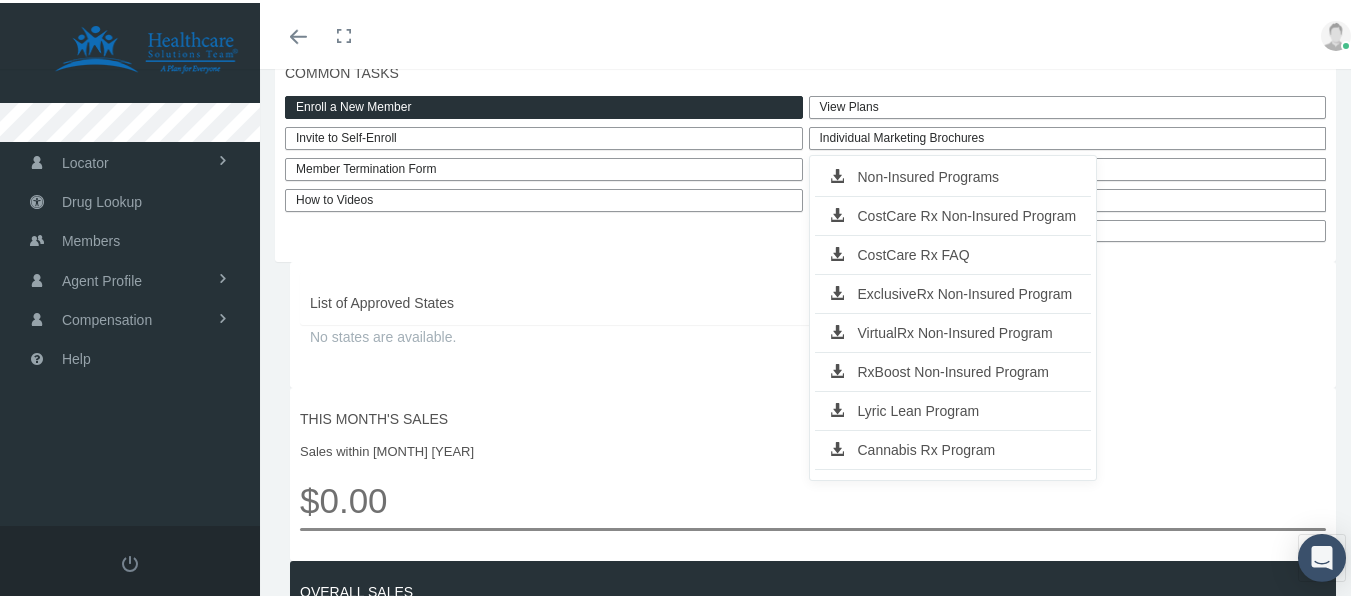 scroll, scrollTop: 653, scrollLeft: 0, axis: vertical 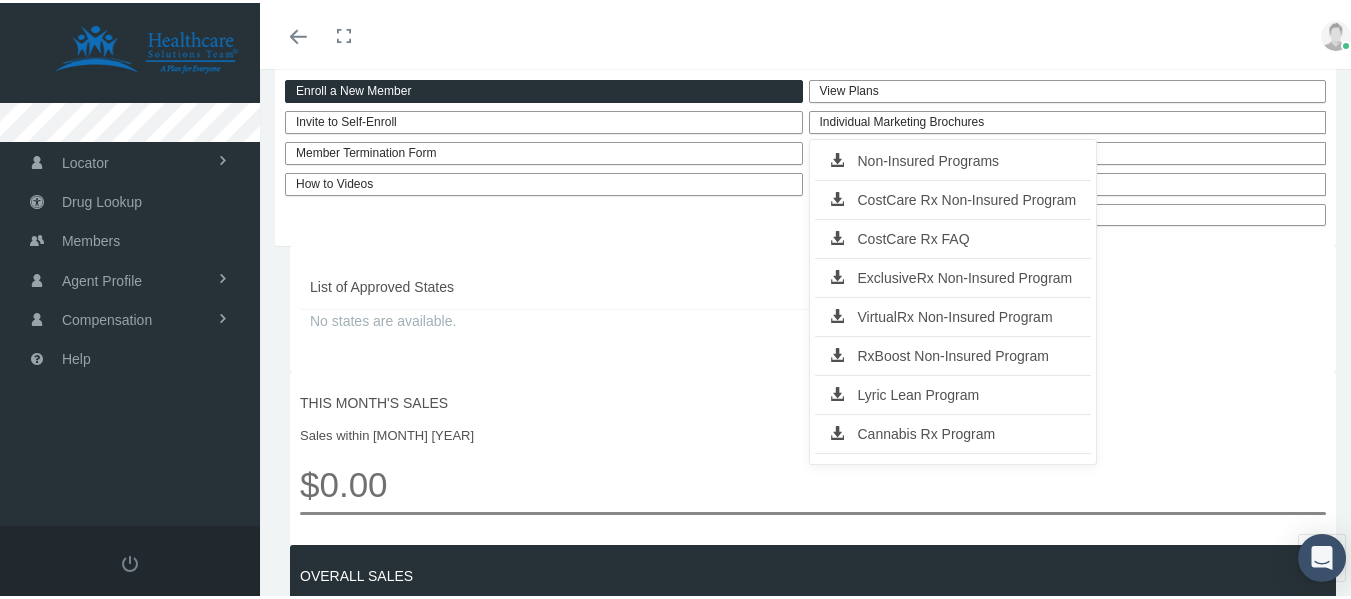 click on "Lyric Lean Program" at bounding box center [953, 392] 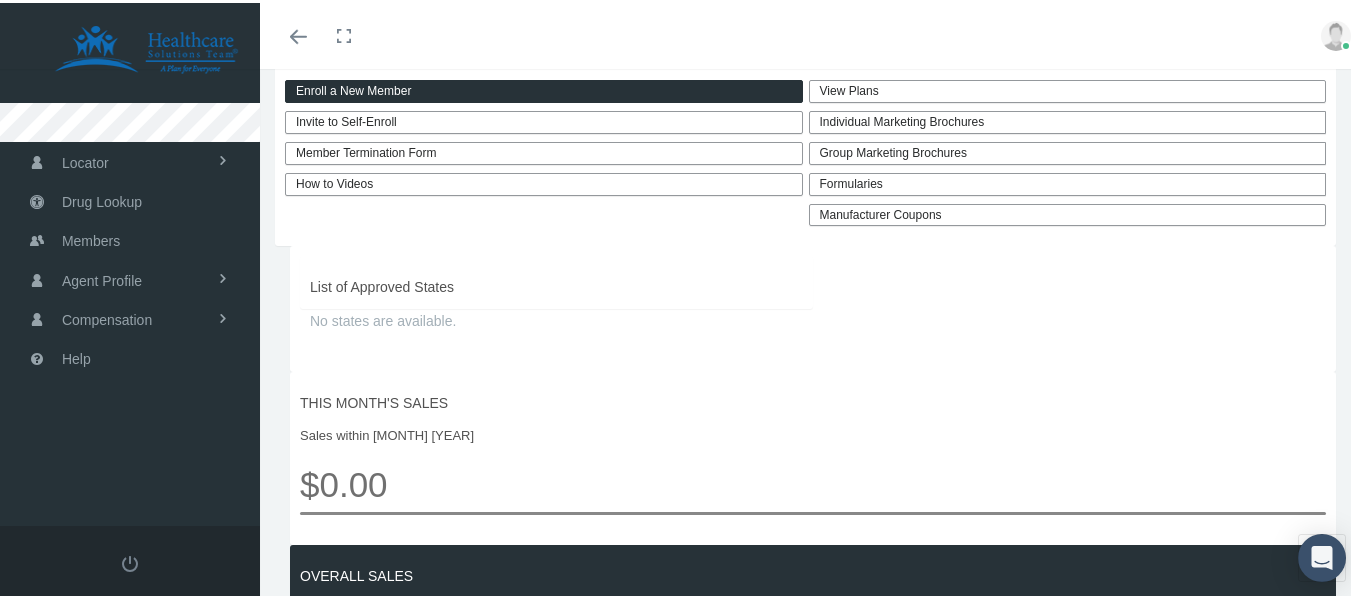 click on "Group Marketing Brochures" at bounding box center (1068, 150) 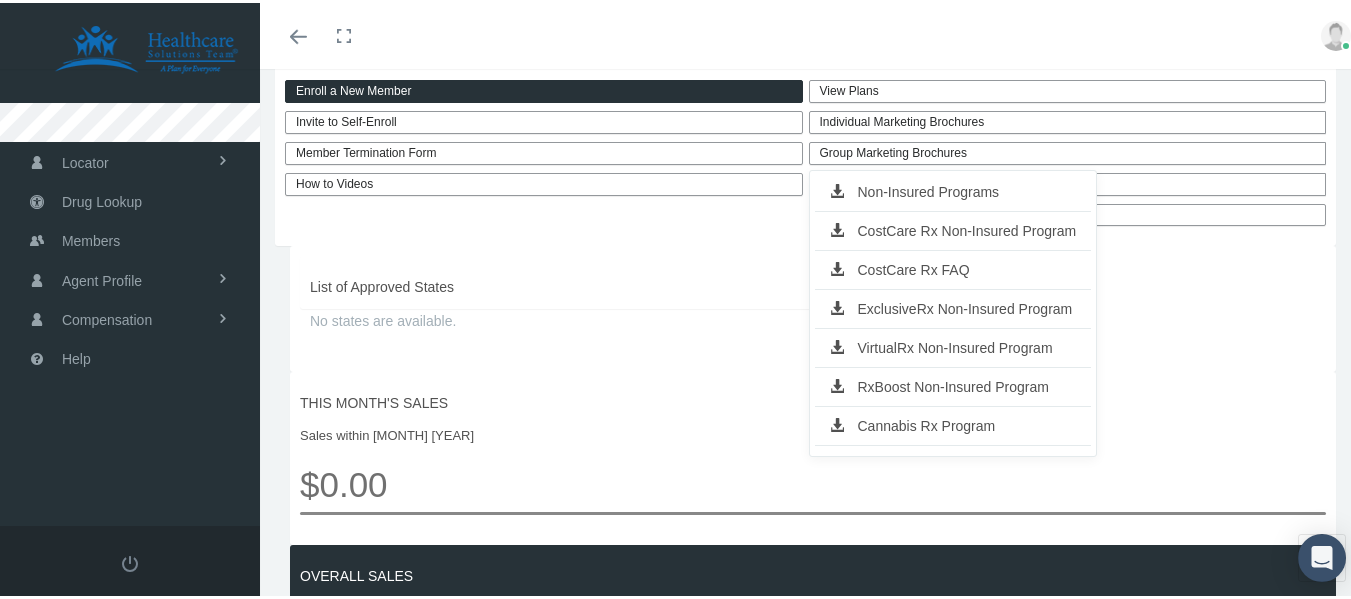 click on "List of Approved States
No states are available." at bounding box center (813, 306) 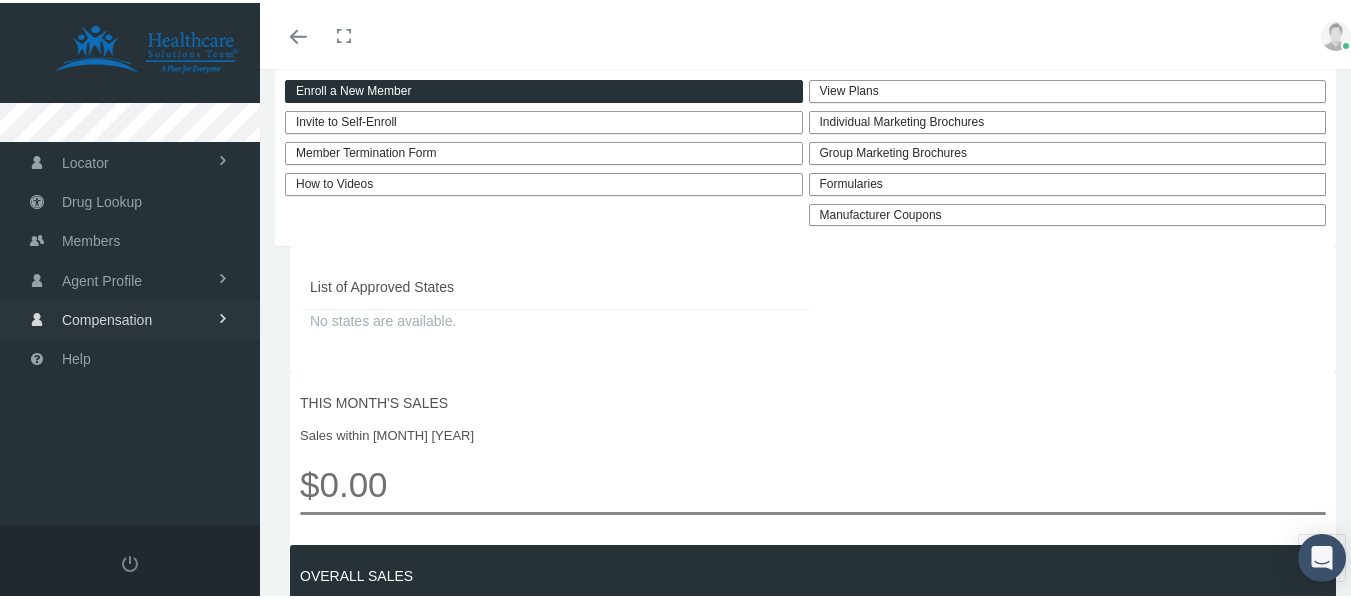 click at bounding box center (223, 316) 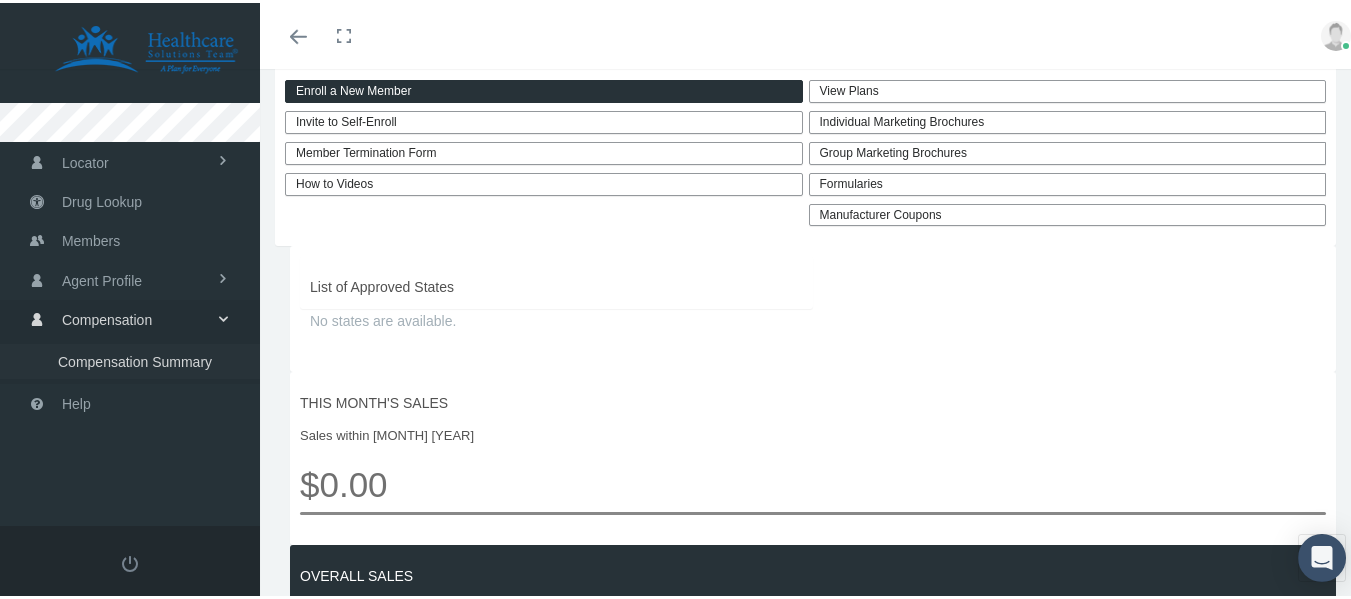 click on "Compensation Summary" at bounding box center [135, 359] 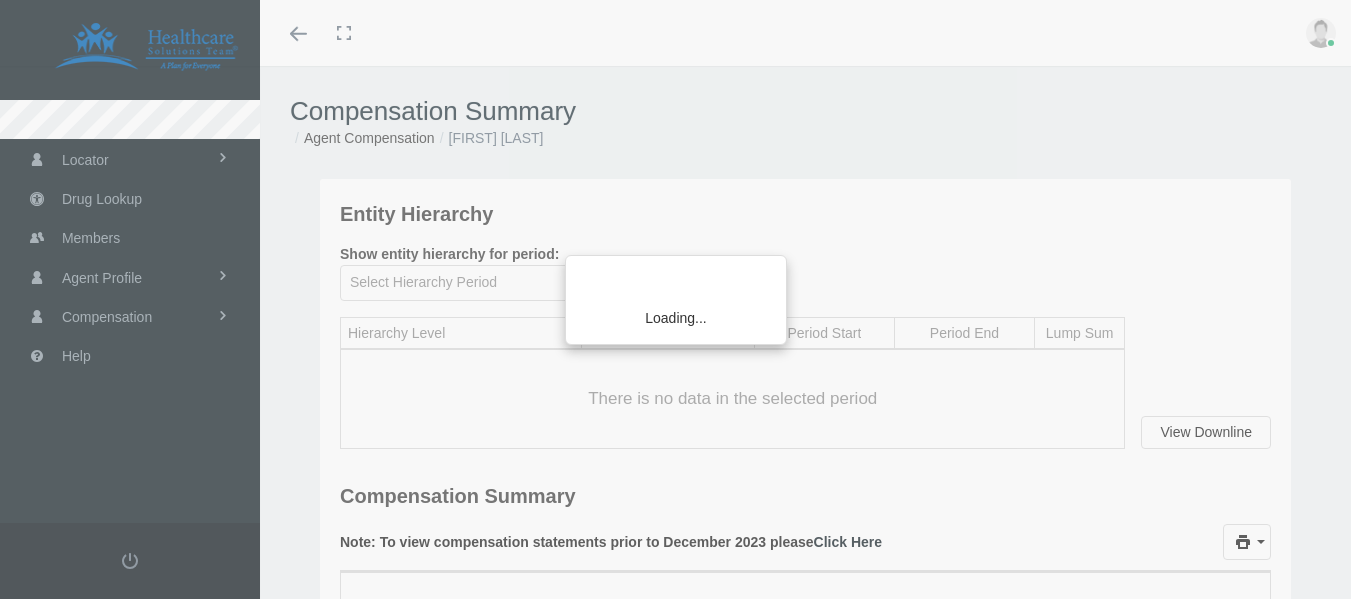 scroll, scrollTop: 0, scrollLeft: 0, axis: both 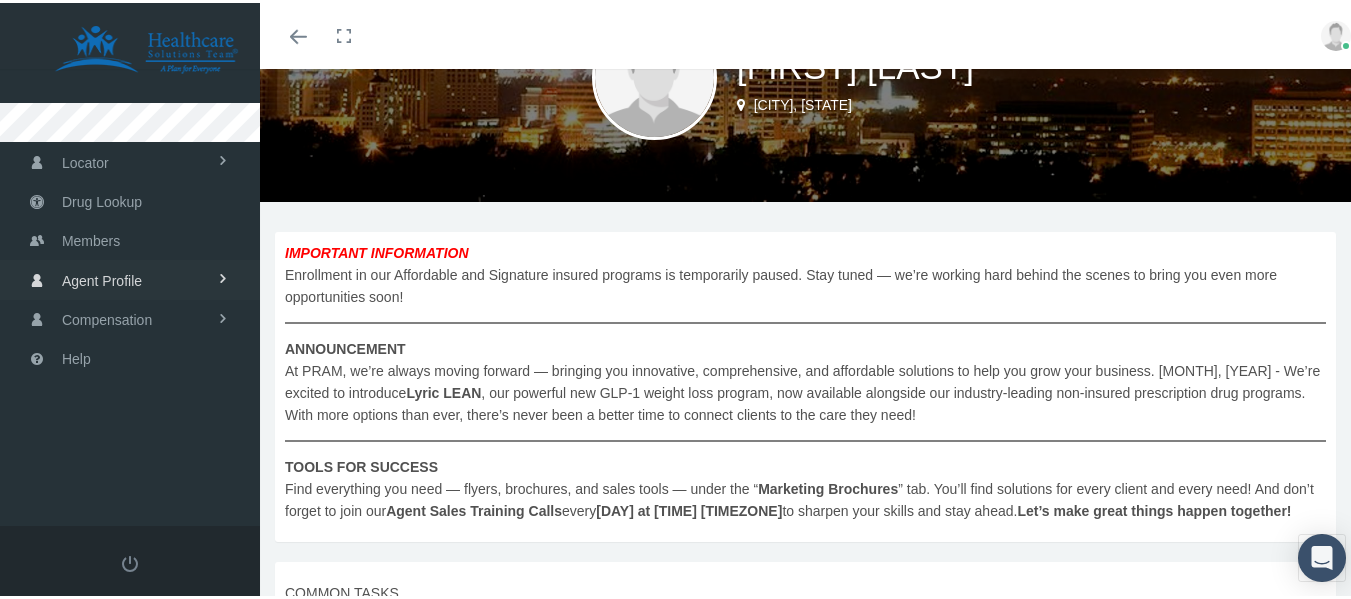 click on "Agent Profile" at bounding box center [130, 276] 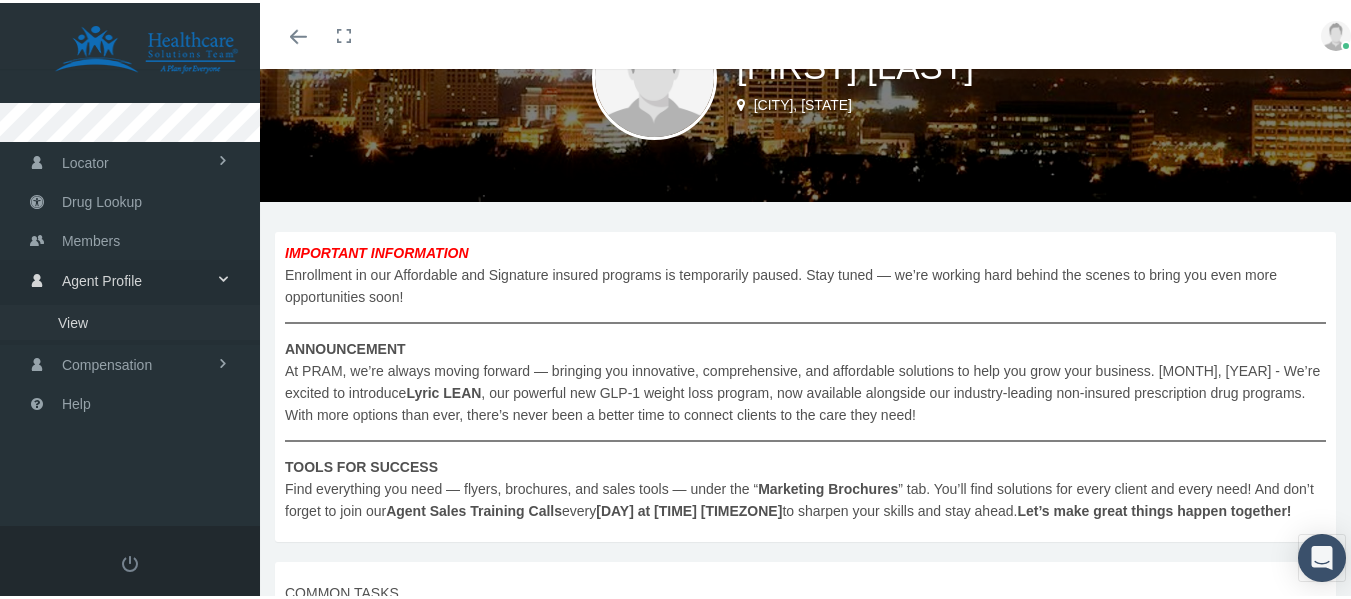 click on "View" at bounding box center (73, 320) 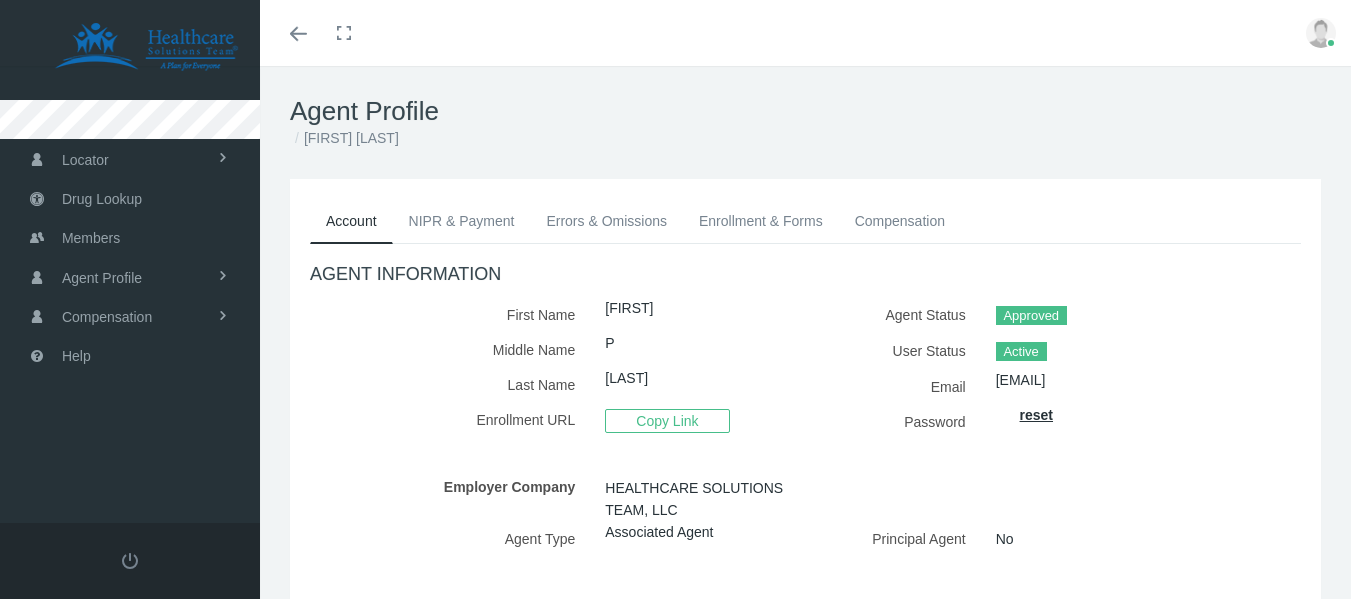 scroll, scrollTop: 0, scrollLeft: 0, axis: both 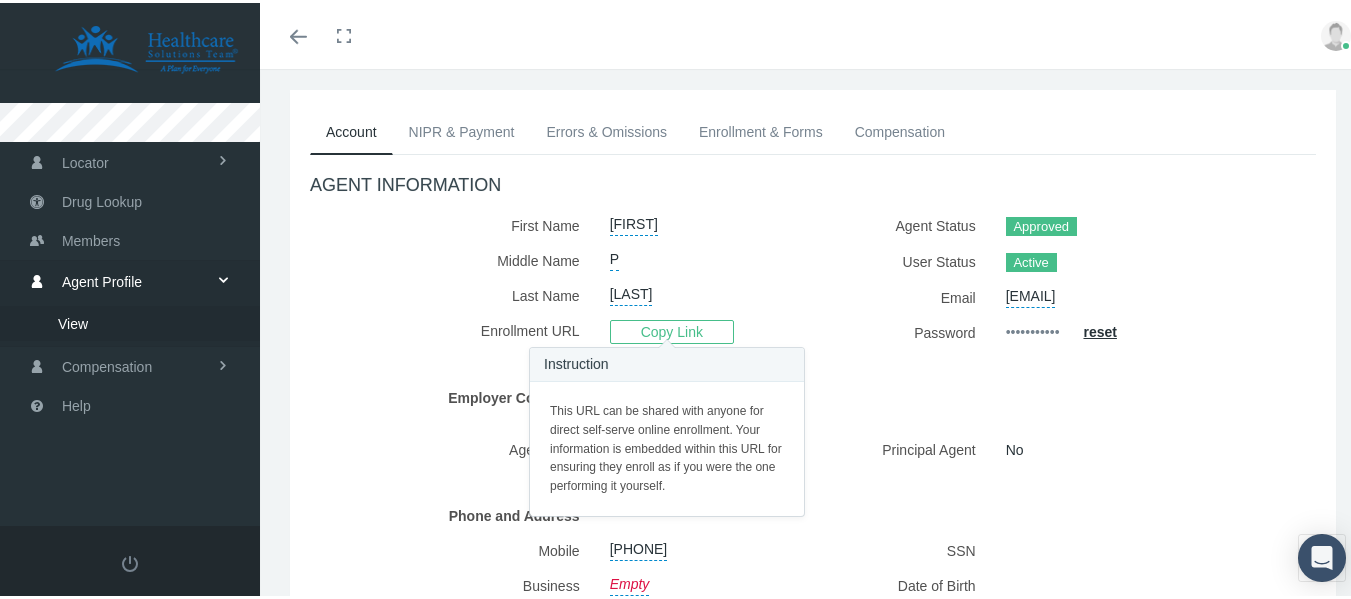 click on "Copy Link" at bounding box center (672, 329) 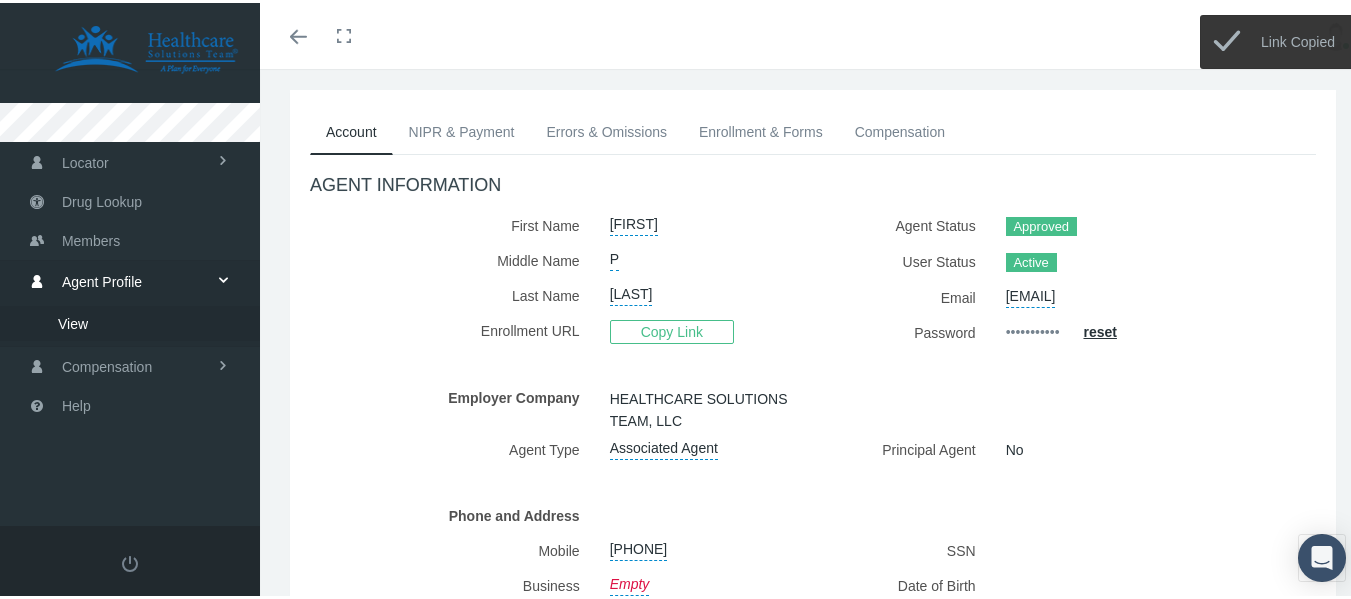 click on "Enrollment & Forms" at bounding box center [761, 129] 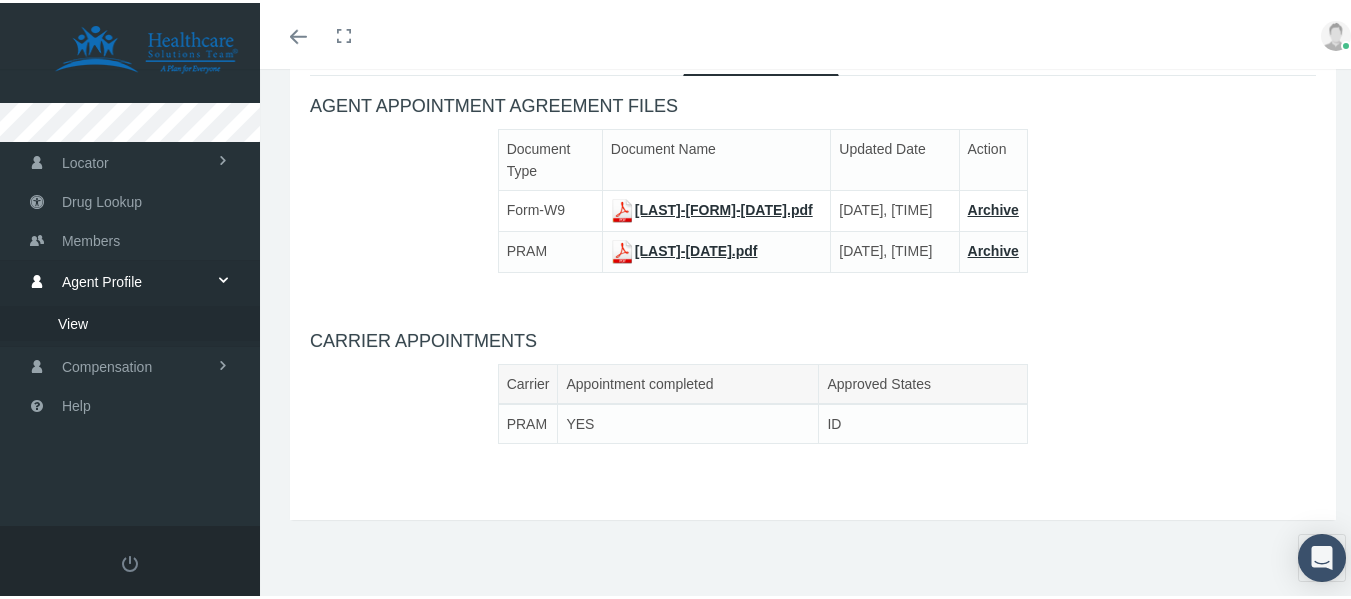scroll, scrollTop: 212, scrollLeft: 0, axis: vertical 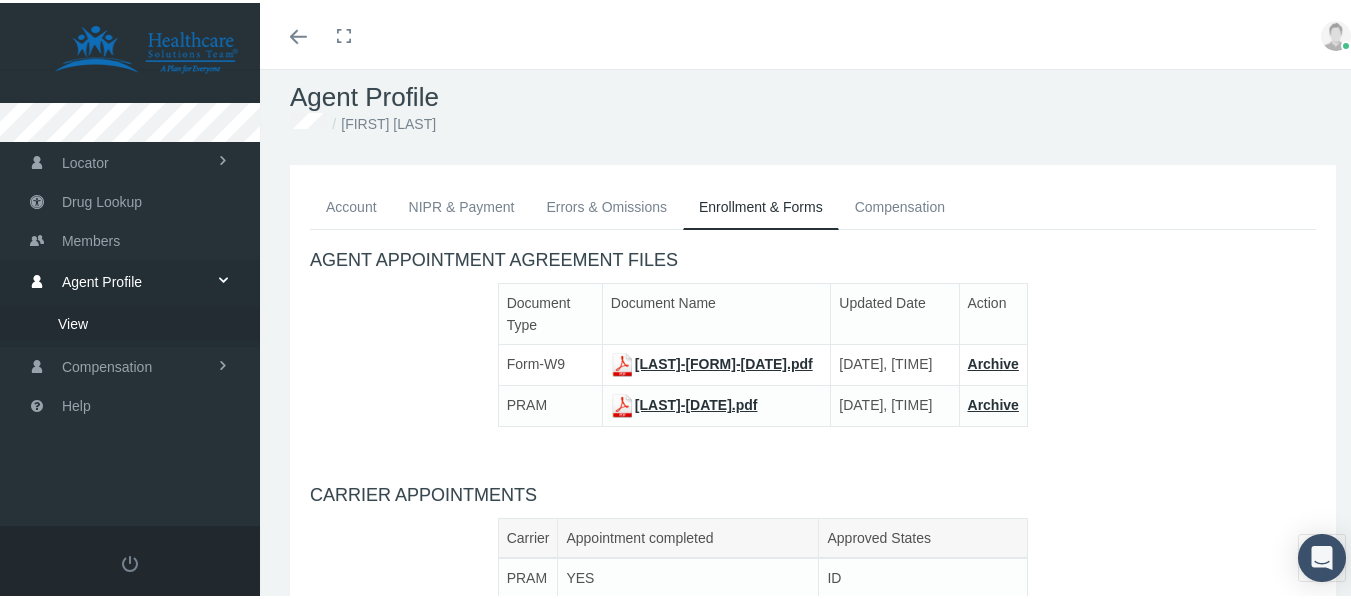 click on "NIPR & Payment" at bounding box center (462, 204) 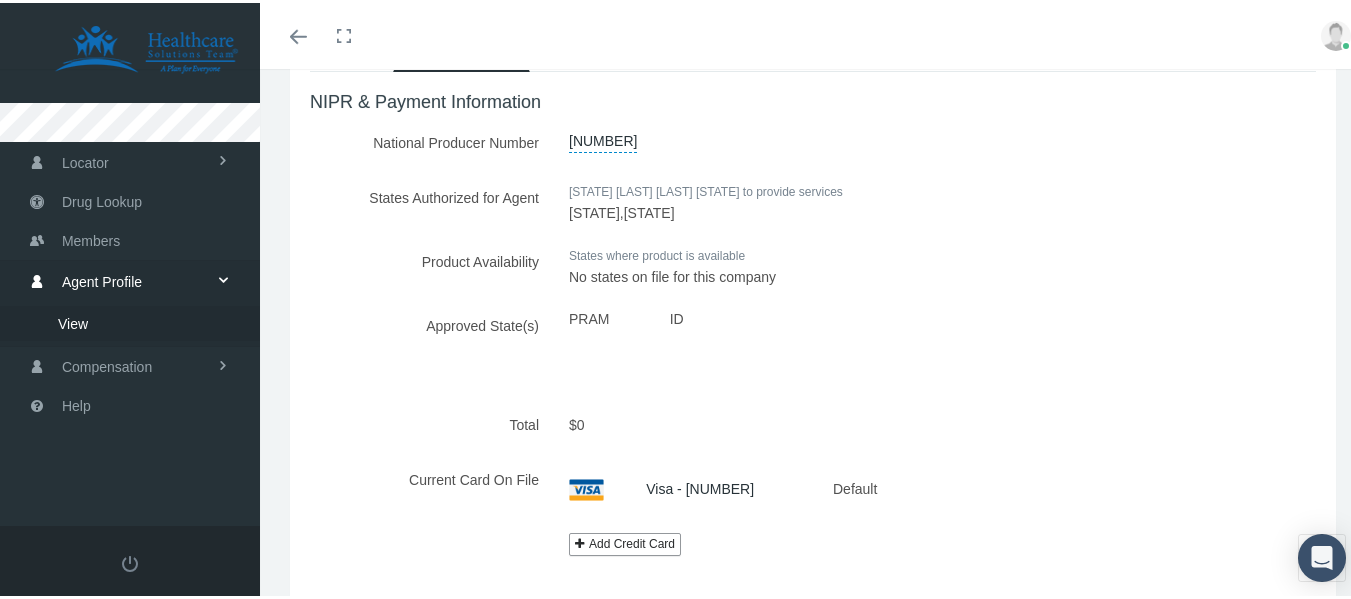 scroll, scrollTop: 0, scrollLeft: 0, axis: both 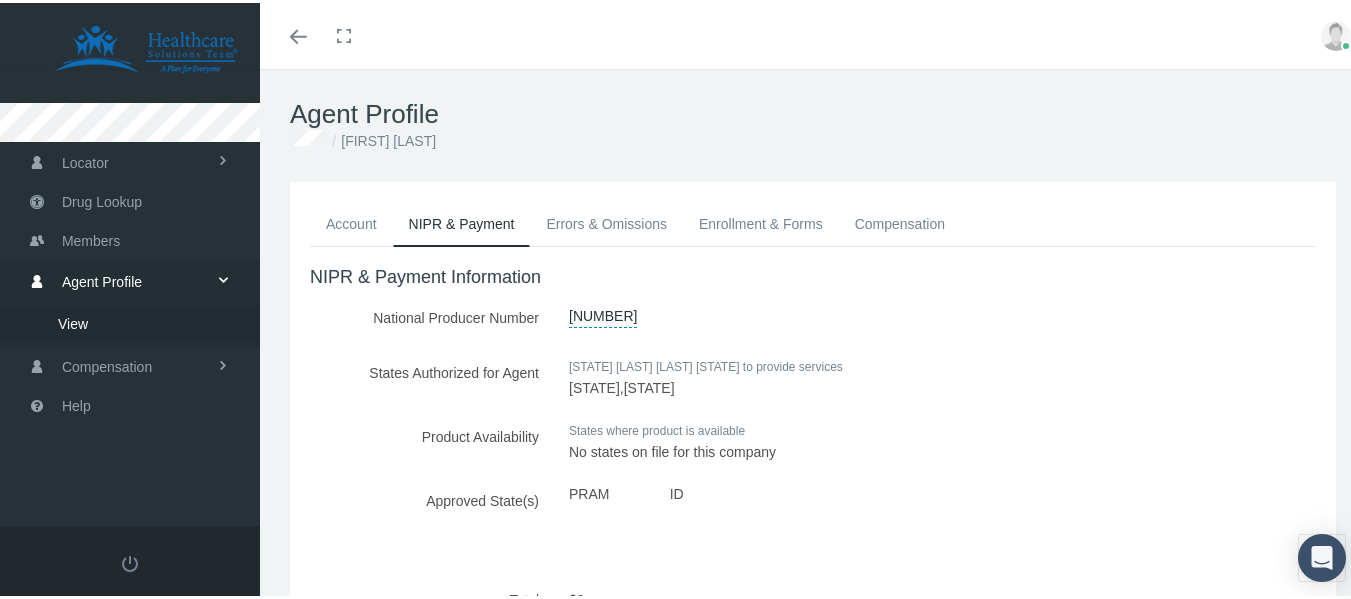 click on "Account" at bounding box center (351, 221) 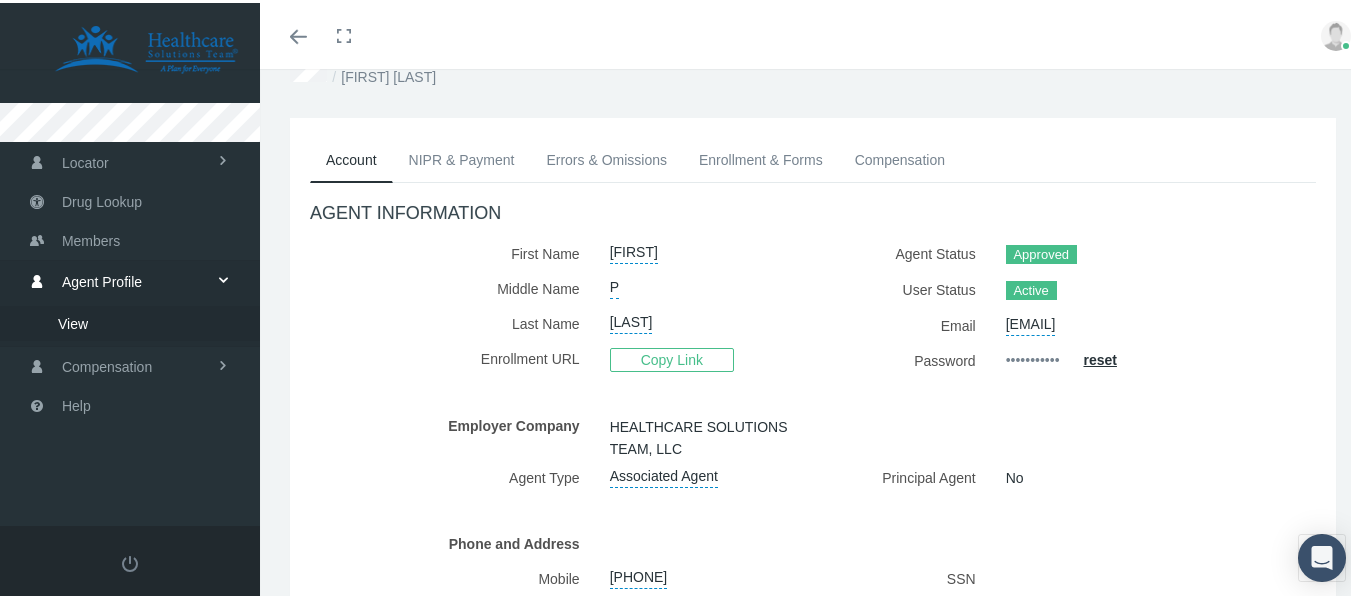 scroll, scrollTop: 0, scrollLeft: 0, axis: both 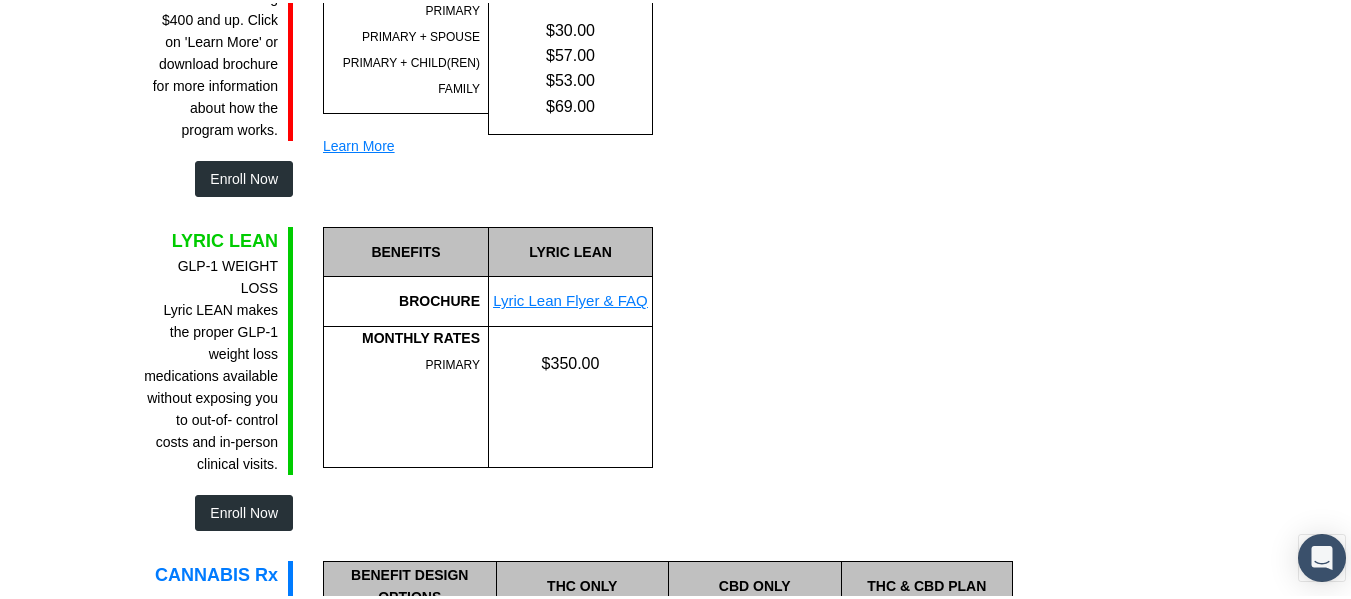 click on "Enroll Now" at bounding box center (244, 510) 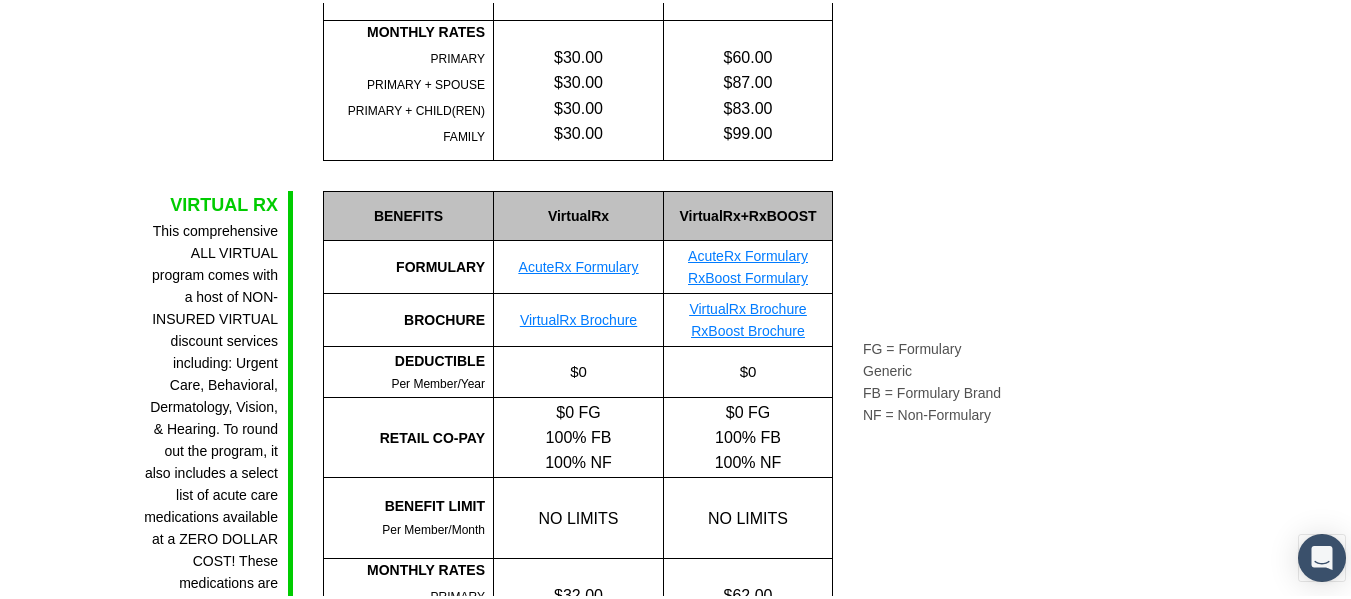 scroll, scrollTop: 681, scrollLeft: 0, axis: vertical 